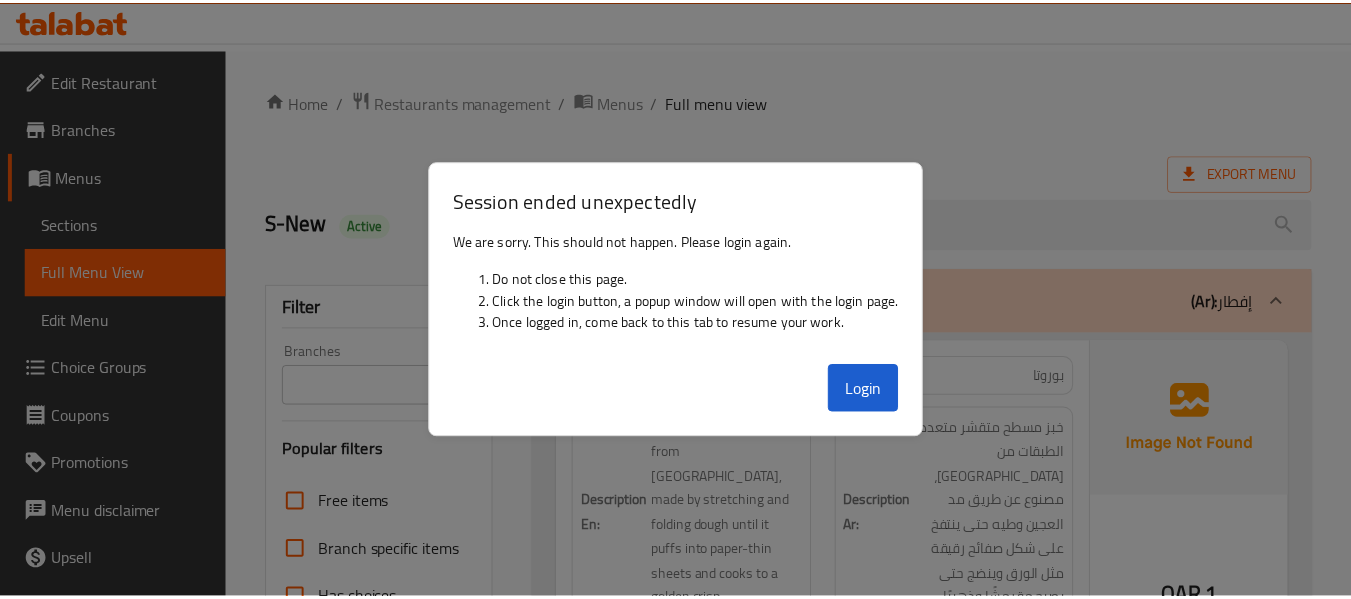 scroll, scrollTop: 0, scrollLeft: 0, axis: both 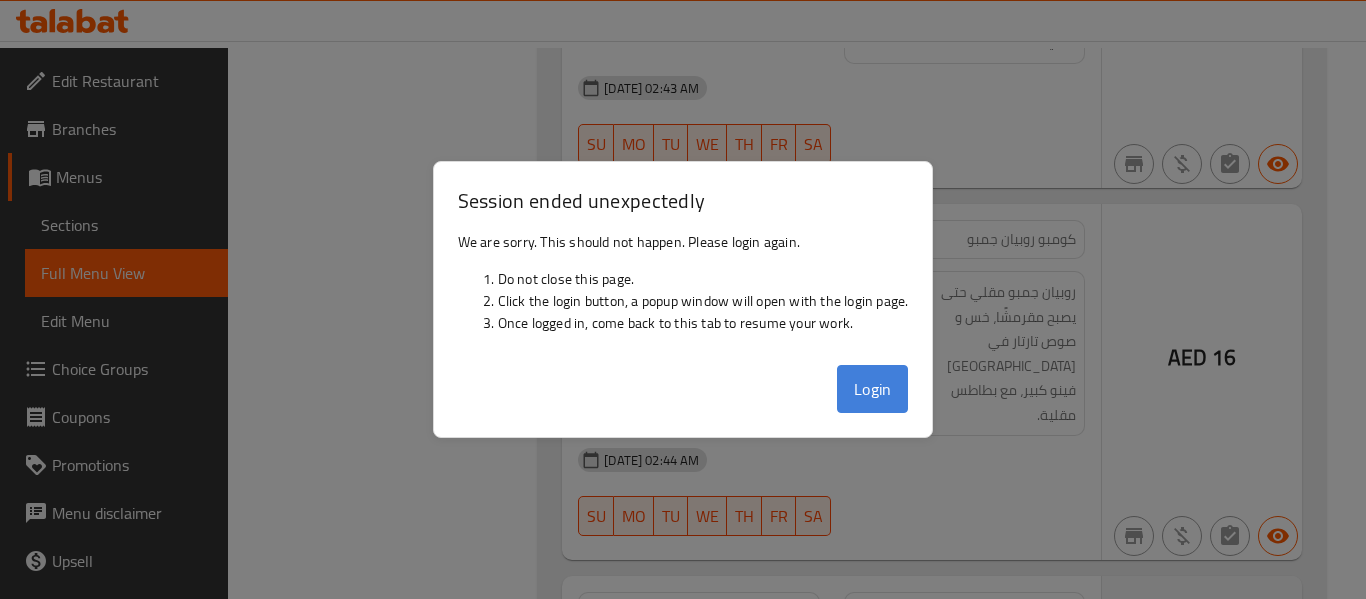 click on "Login" at bounding box center (873, 389) 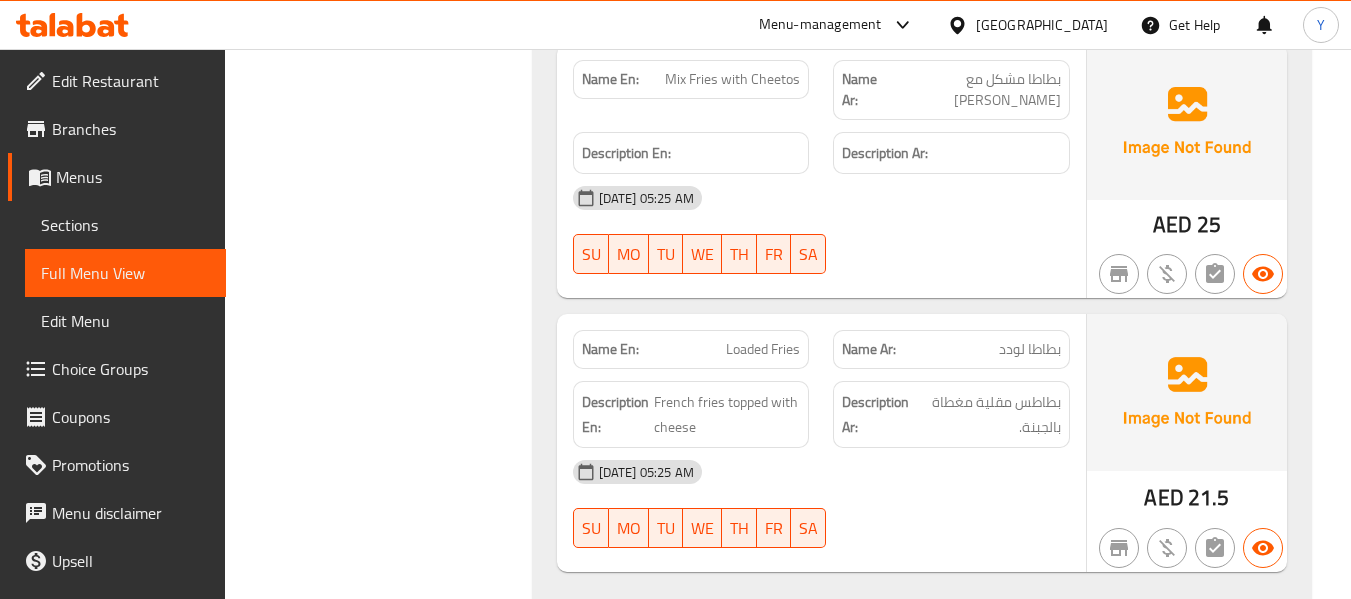 scroll, scrollTop: 26437, scrollLeft: 0, axis: vertical 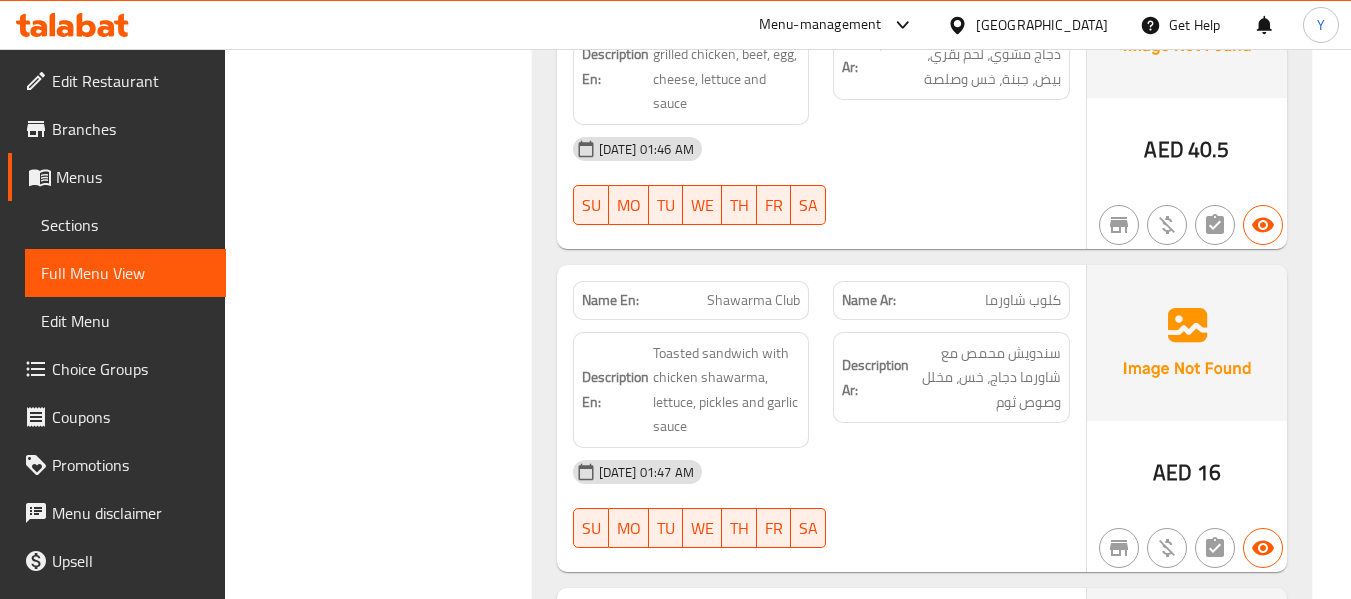 click on "Description Ar: سندويش محمص مع شاورما دجاج، خس، مخلل وصوص ثوم" at bounding box center [951, 390] 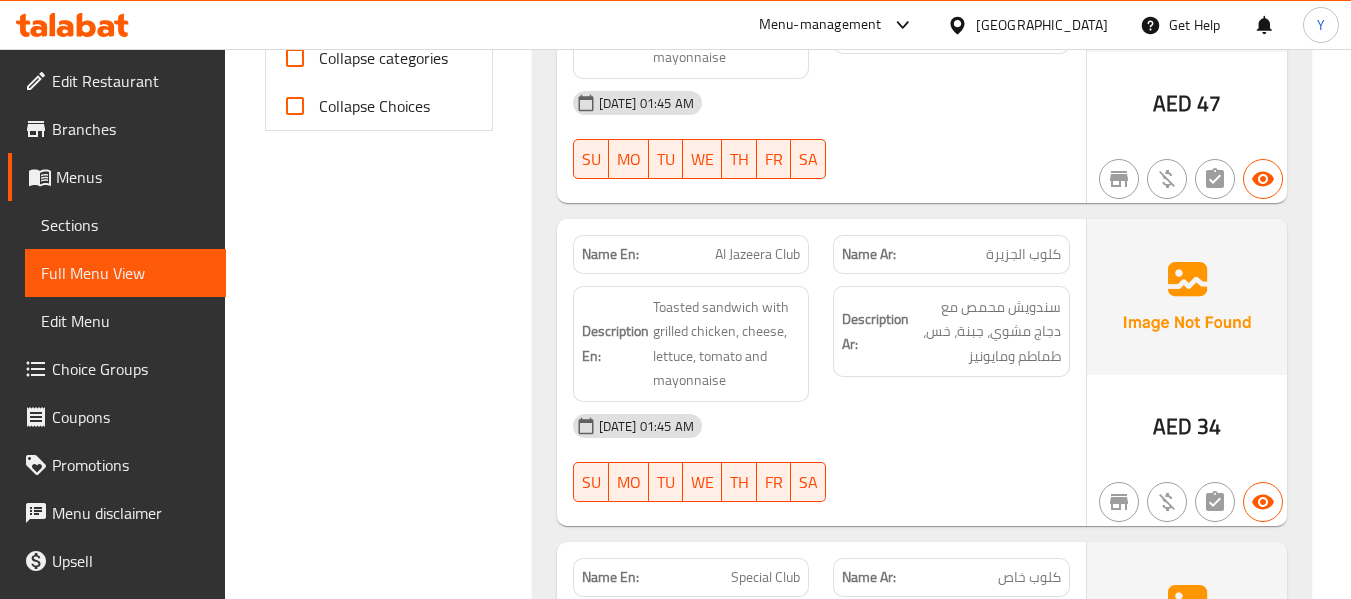scroll, scrollTop: 26307, scrollLeft: 0, axis: vertical 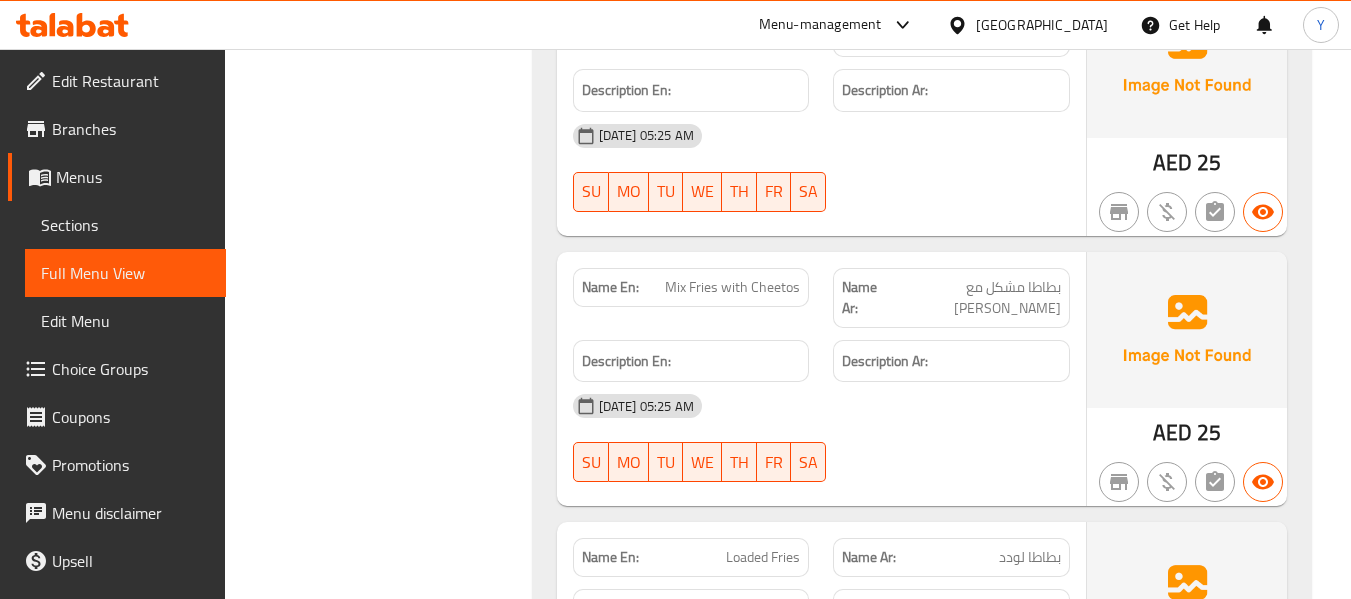 click on "Description En:" at bounding box center [691, -25393] 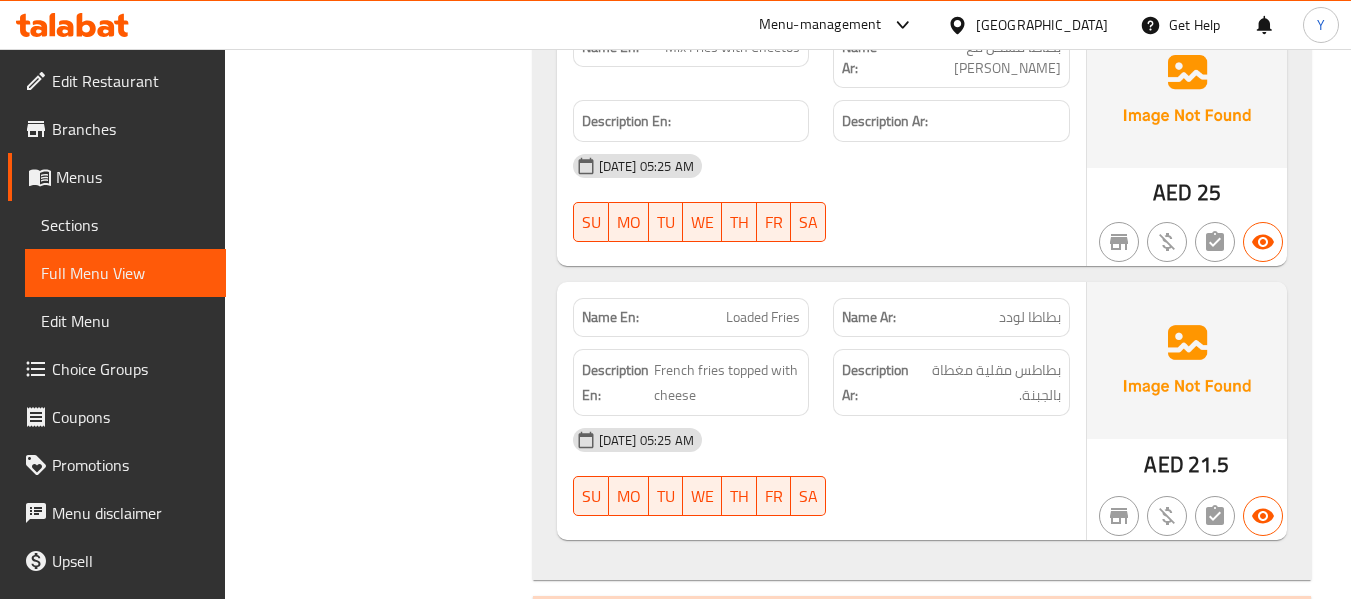 scroll, scrollTop: 26507, scrollLeft: 0, axis: vertical 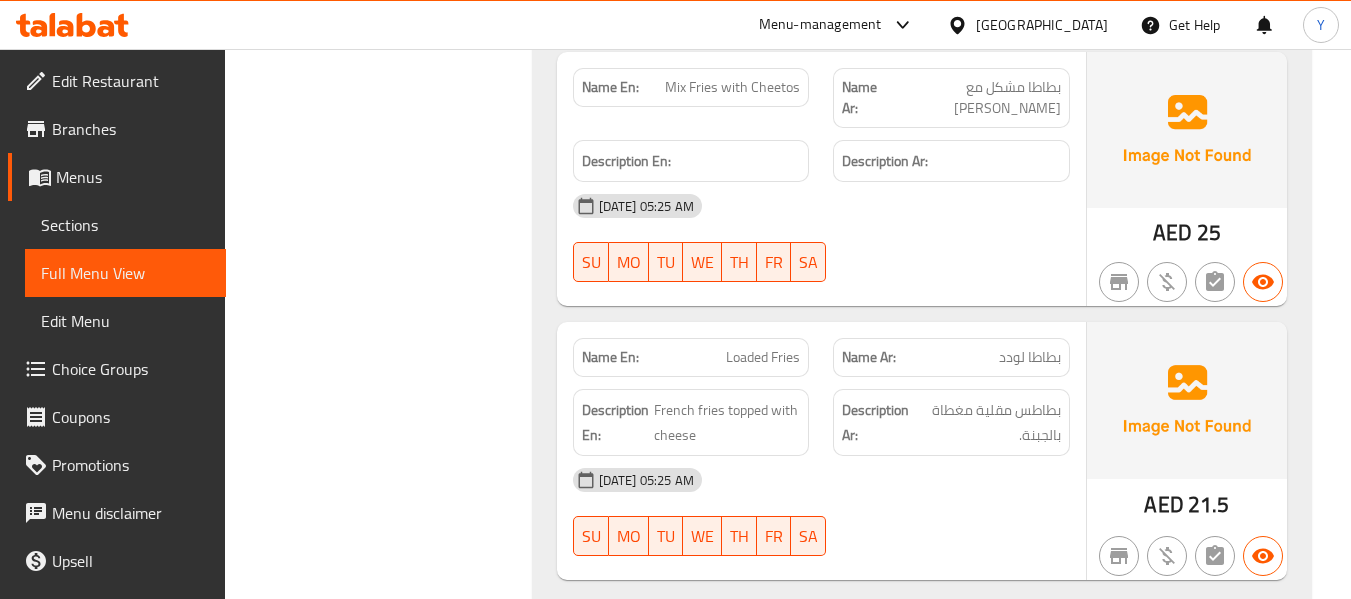 click on "Shawarma" at bounding box center [768, -25683] 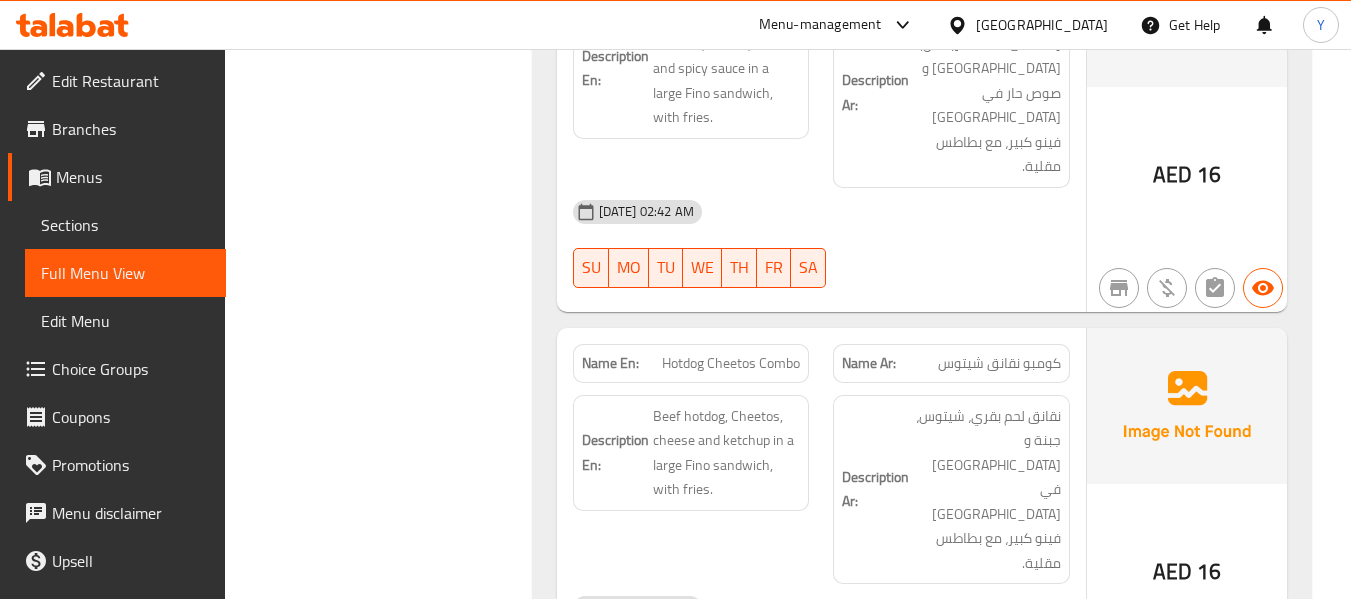 scroll, scrollTop: 37572, scrollLeft: 0, axis: vertical 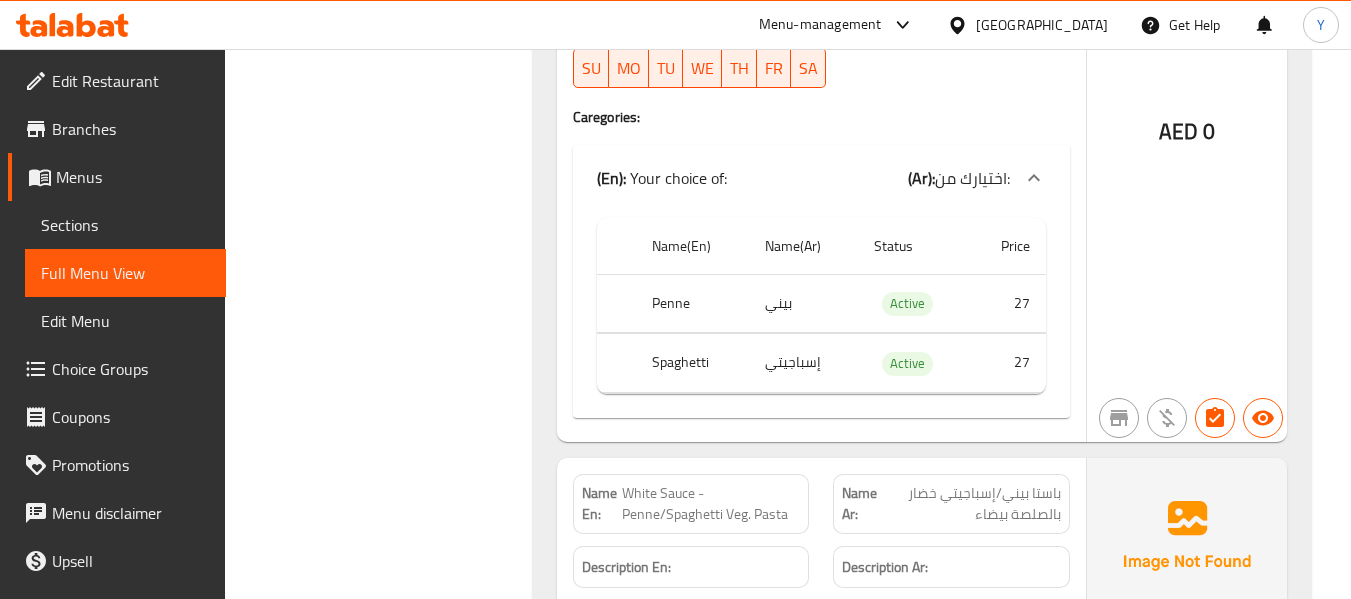 click on "Fresh Milk Tea" at bounding box center (768, -37908) 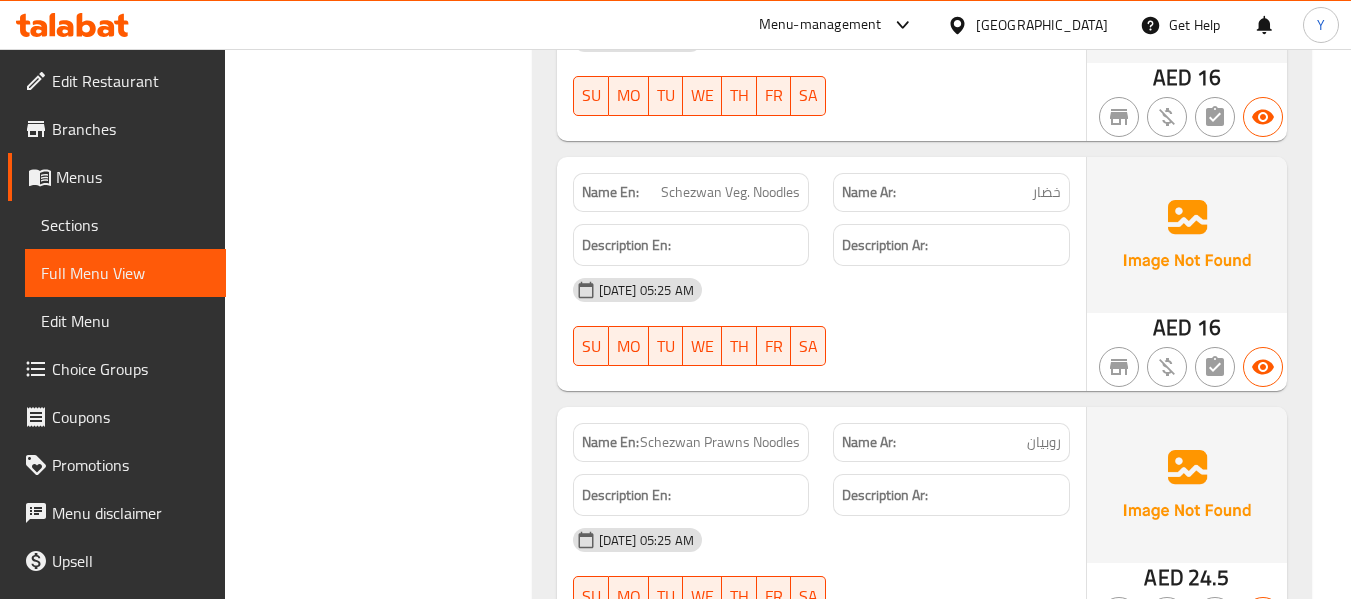 scroll, scrollTop: 32077, scrollLeft: 0, axis: vertical 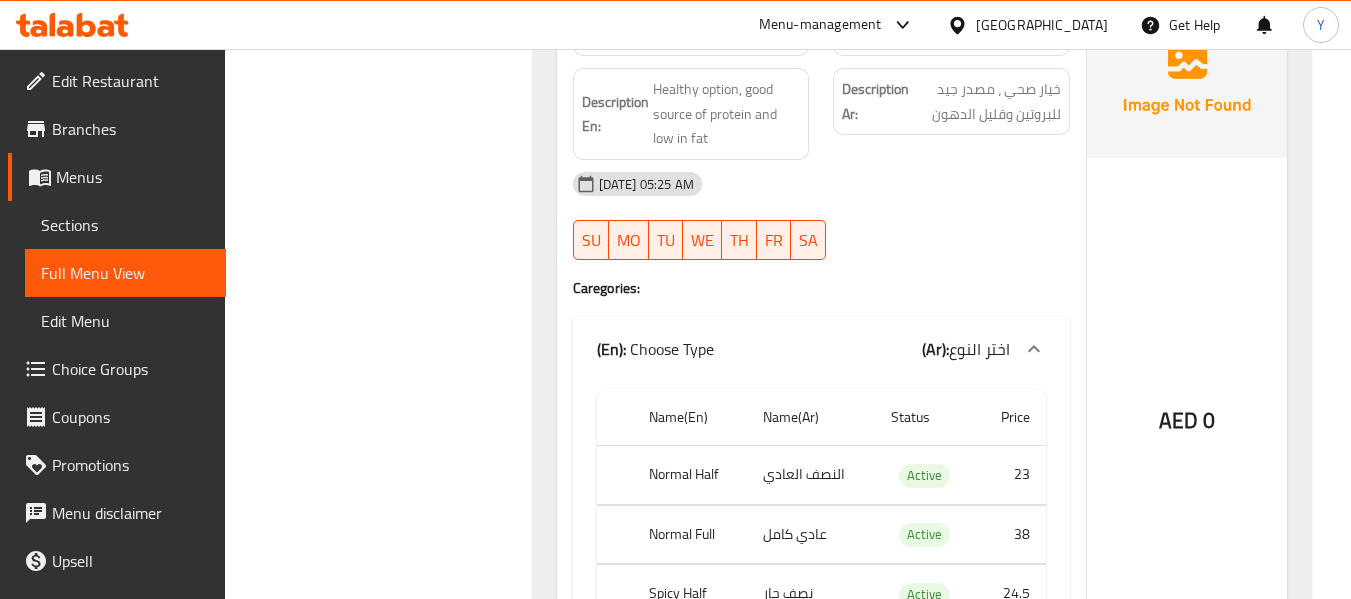 click on "Chicken Noodles" at bounding box center (768, -29318) 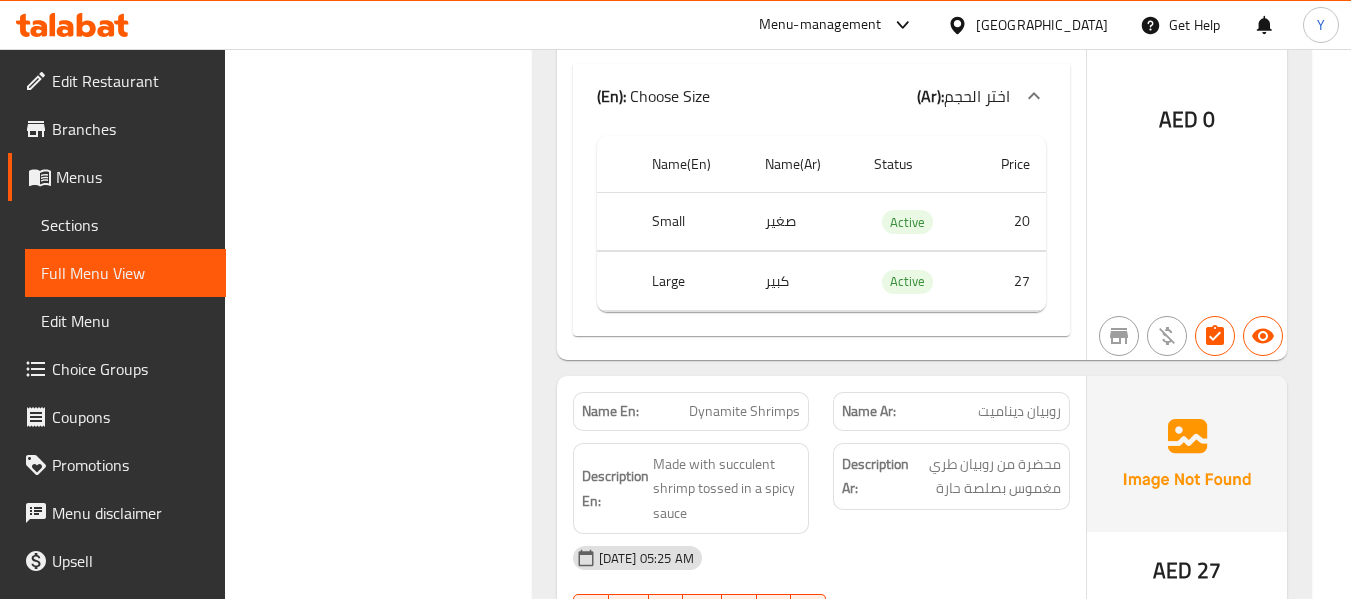 scroll, scrollTop: 25542, scrollLeft: 0, axis: vertical 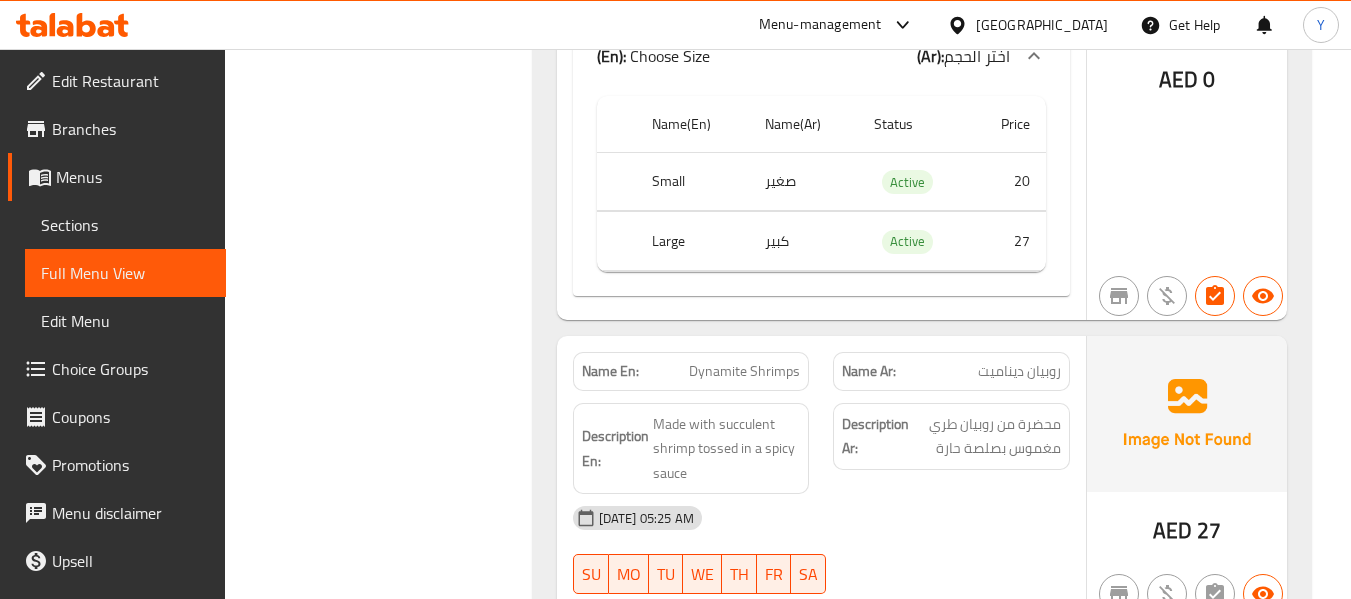 click on "Zinger Cheetos with Fries" at bounding box center (768, -24718) 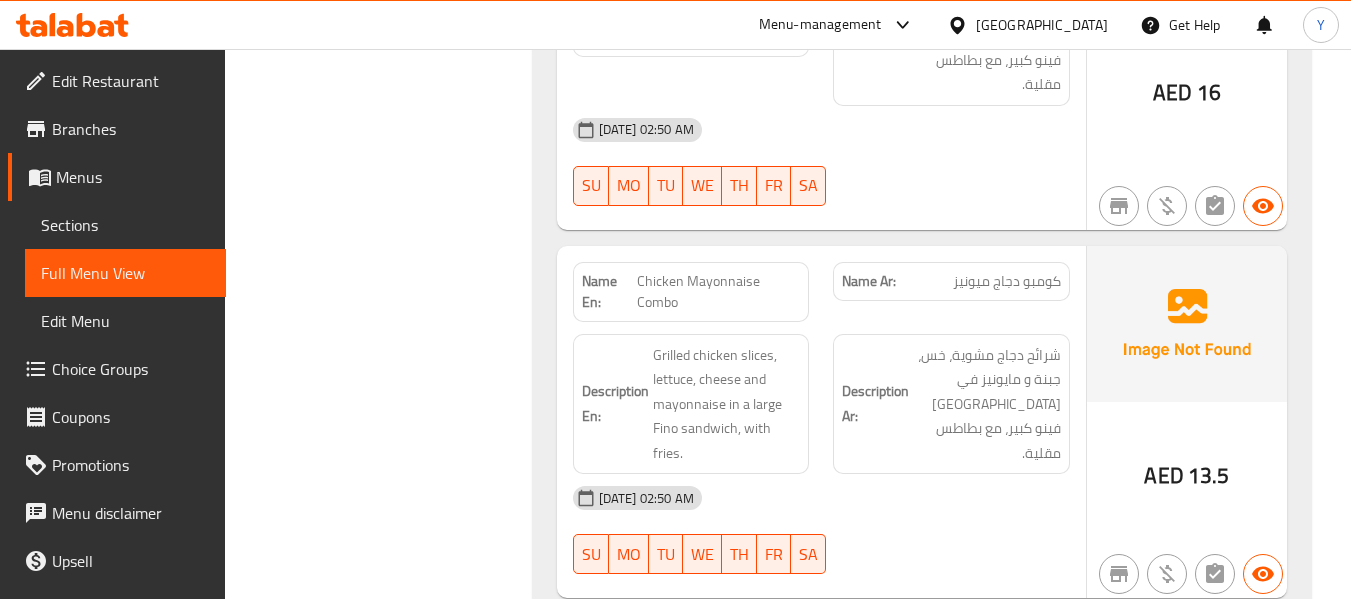 scroll, scrollTop: 22342, scrollLeft: 0, axis: vertical 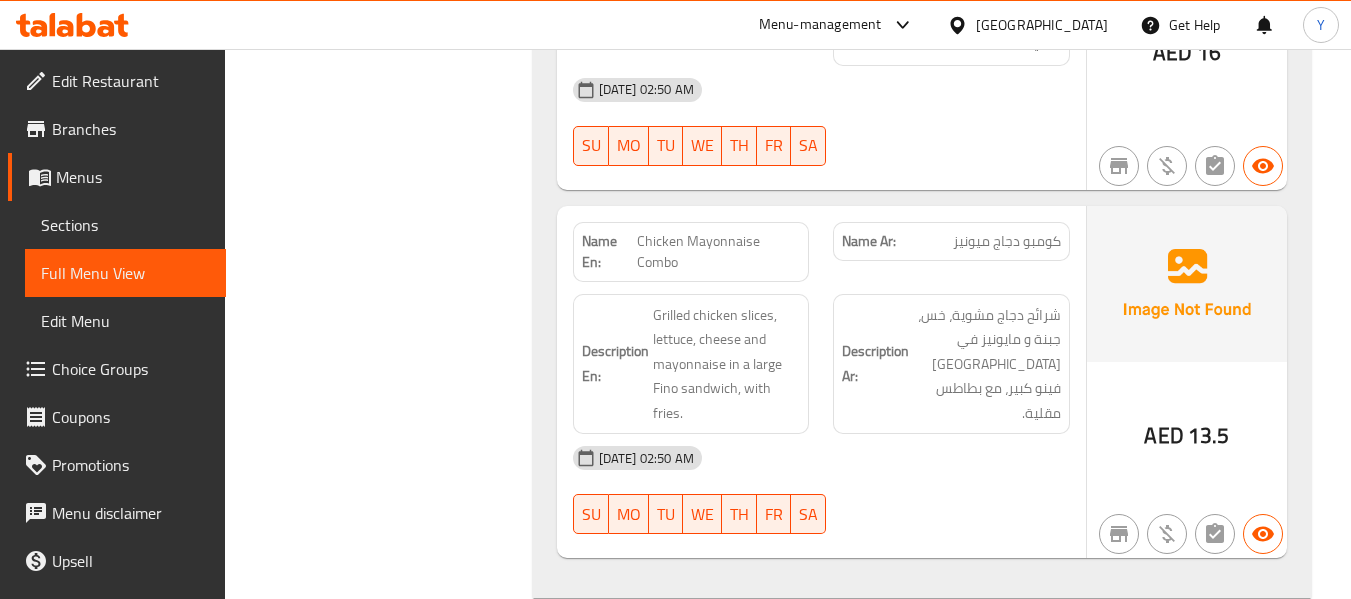 click on "Dynamite Cheese" at bounding box center [768, -21518] 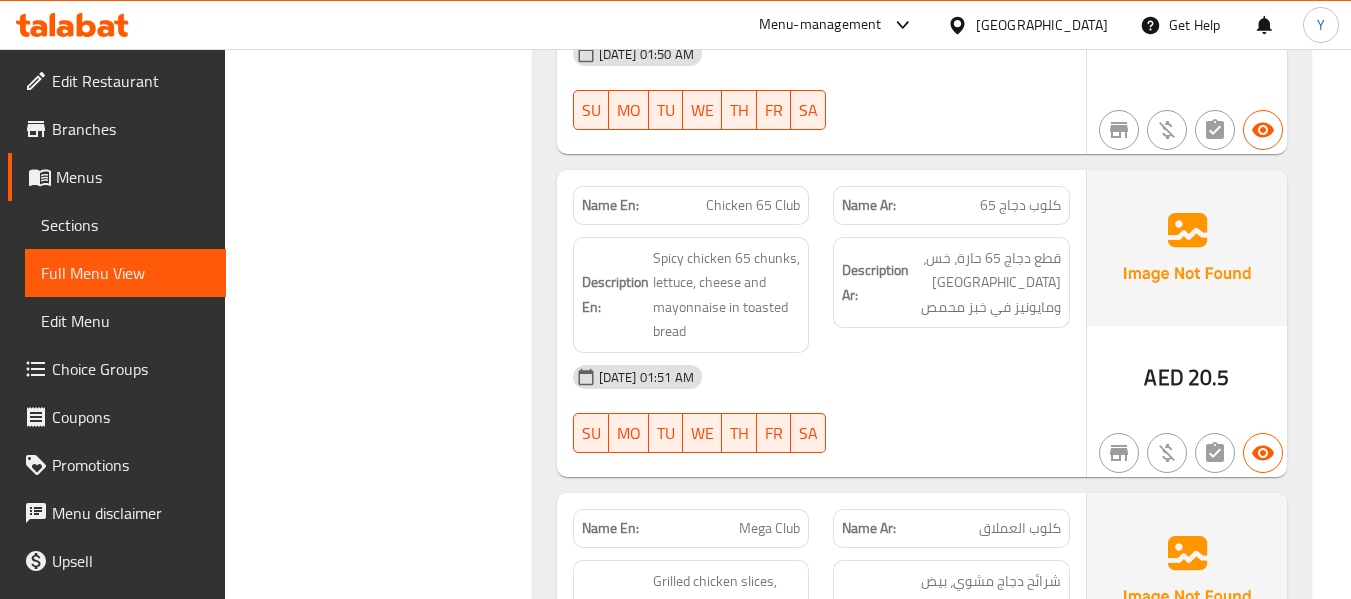 scroll, scrollTop: 0, scrollLeft: 0, axis: both 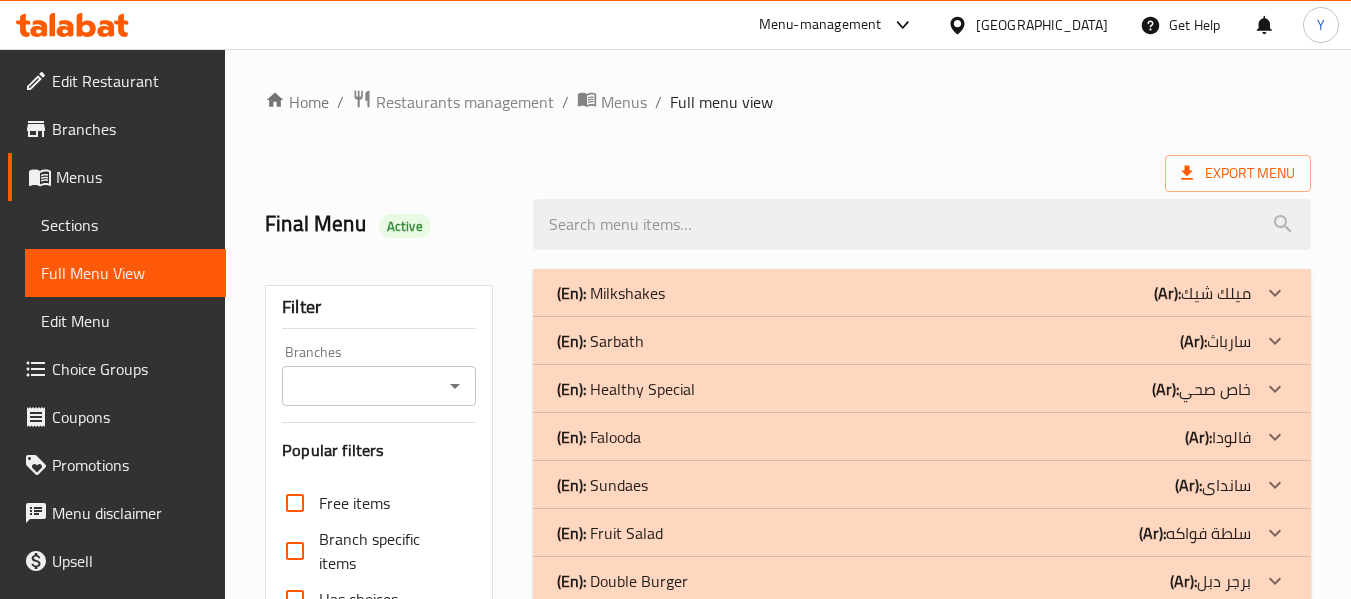 click at bounding box center [922, 224] 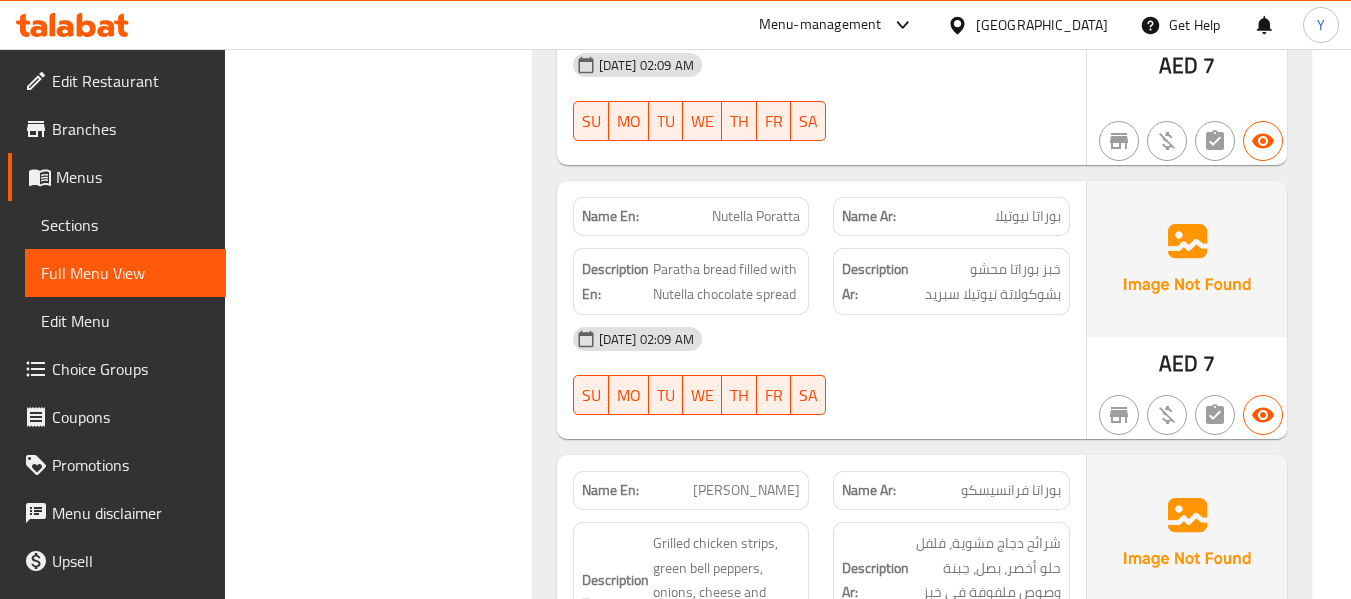 scroll, scrollTop: 7280, scrollLeft: 0, axis: vertical 